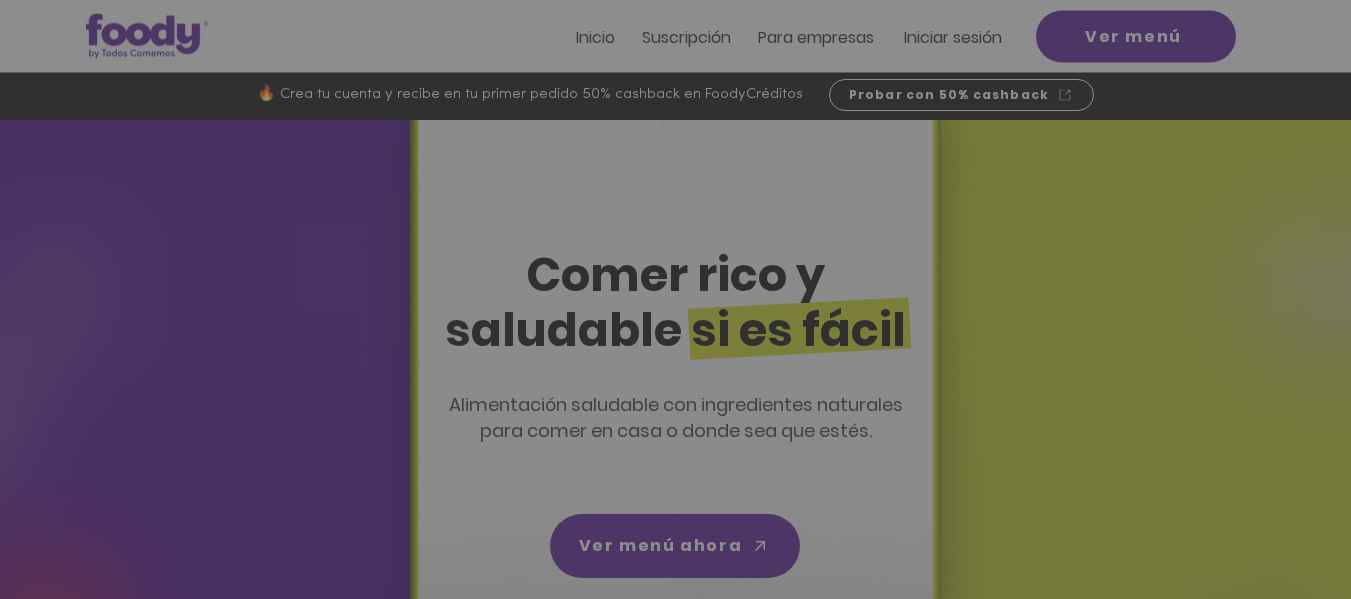 scroll, scrollTop: 0, scrollLeft: 0, axis: both 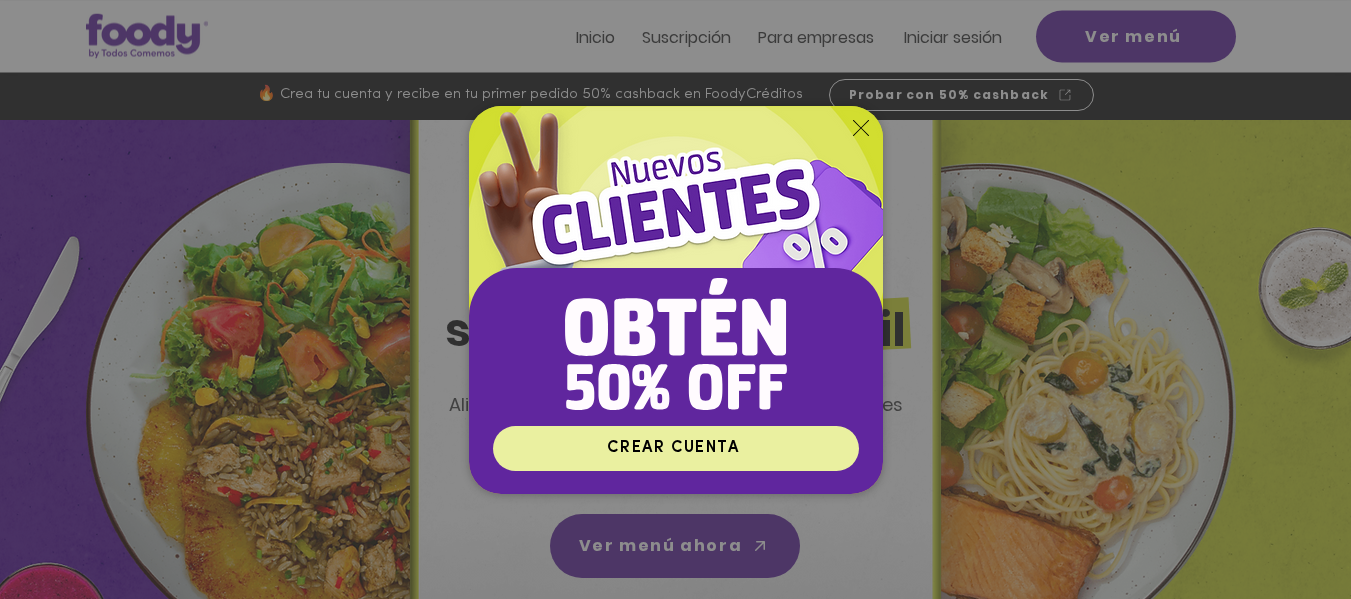 click on "CREAR CUENTA" at bounding box center (676, 448) 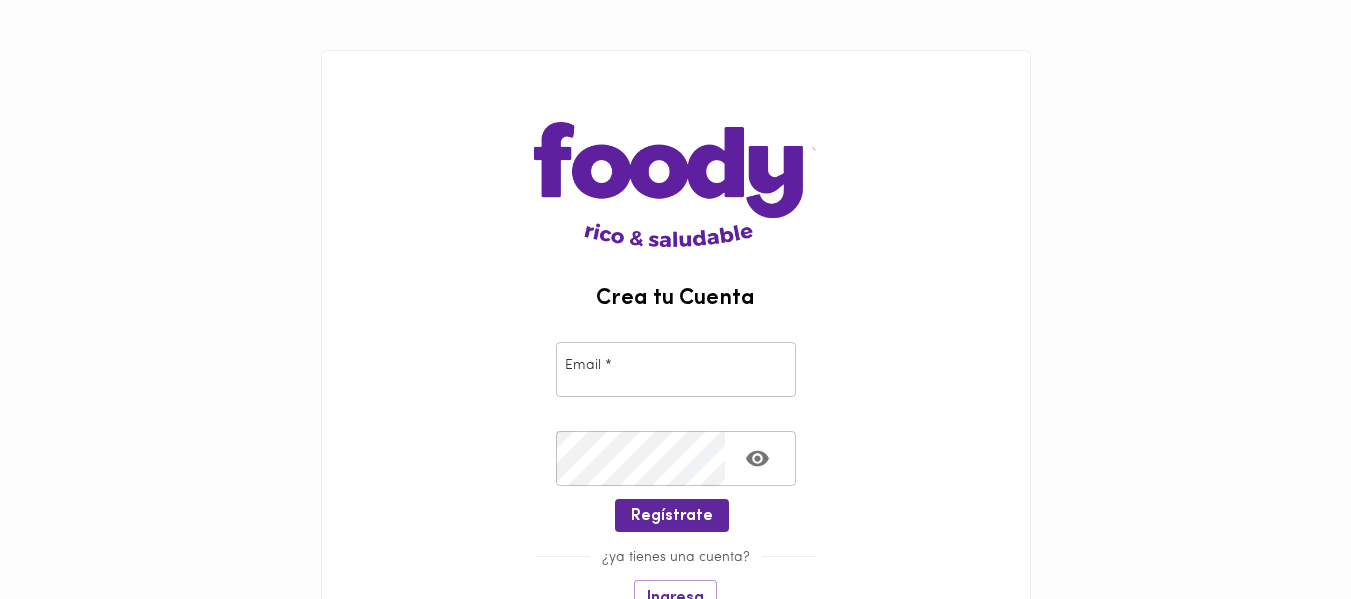 scroll, scrollTop: 0, scrollLeft: 0, axis: both 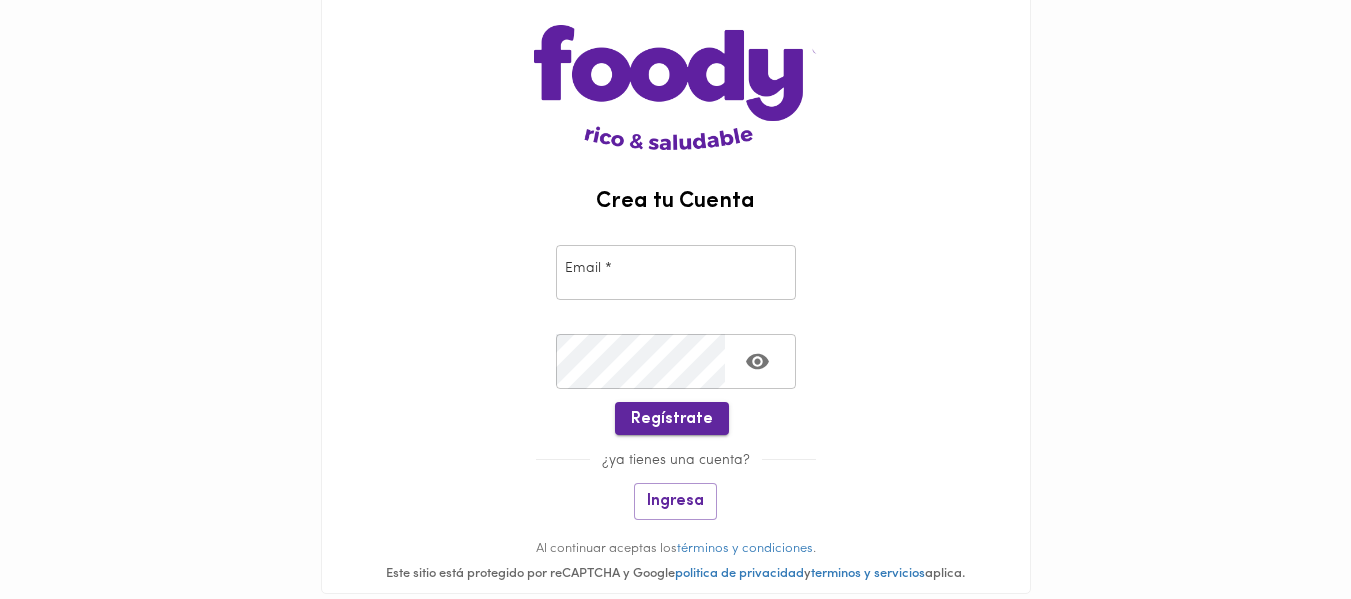 click on "Regístrate" at bounding box center (672, 419) 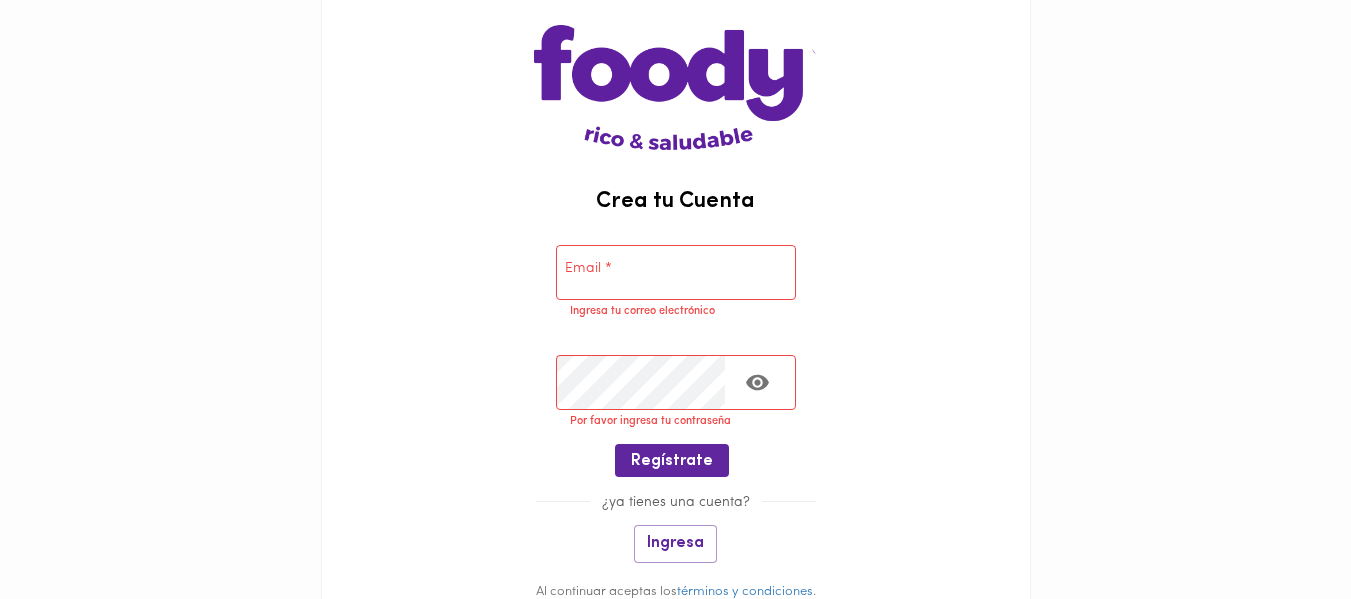 click on "Ingresa tu correo electrónico" at bounding box center (690, 312) 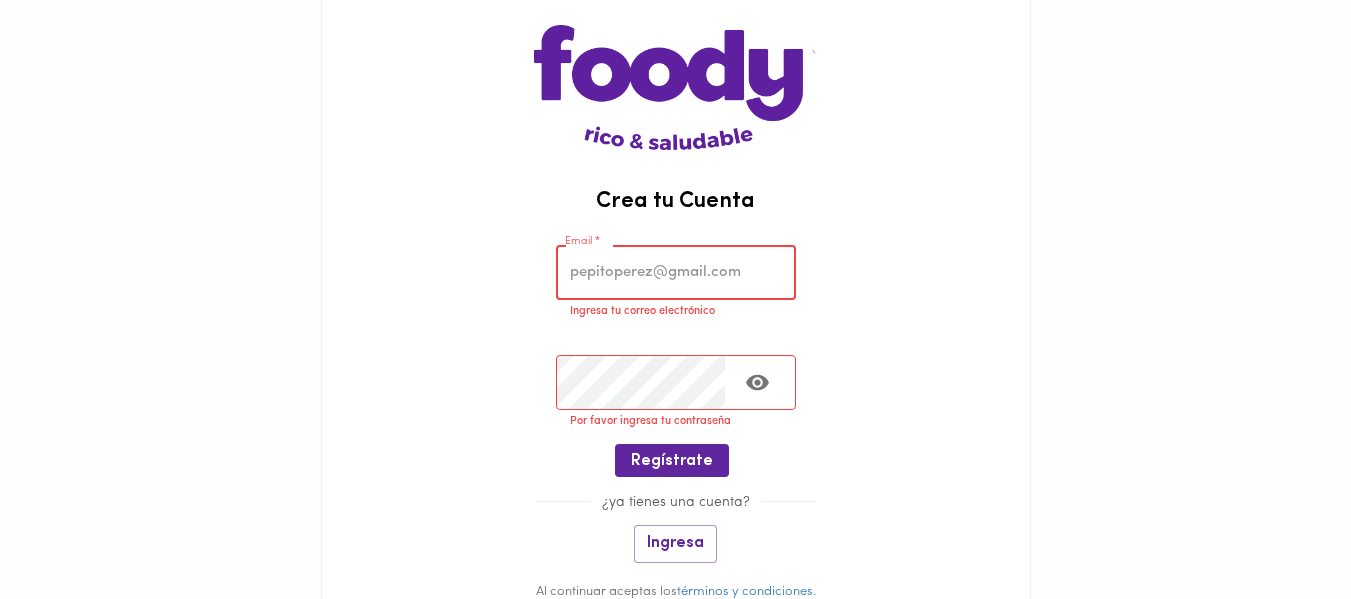 click at bounding box center [676, 272] 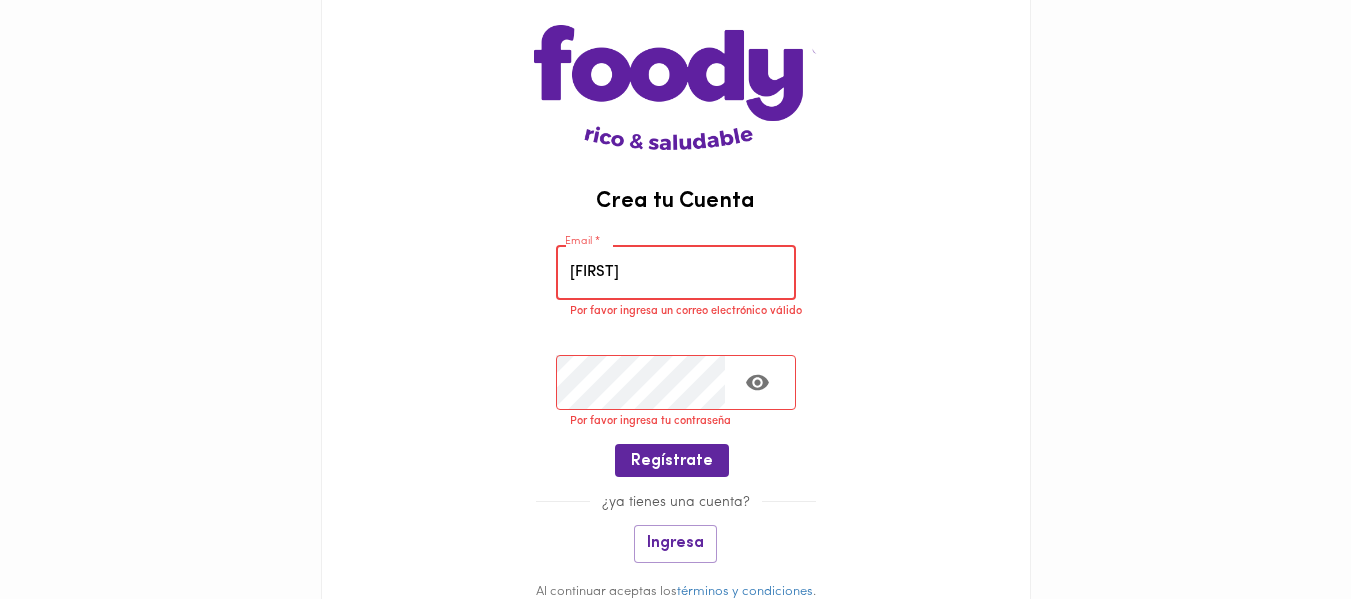 type on "[FIRST]@[EXAMPLE_DOMAIN]" 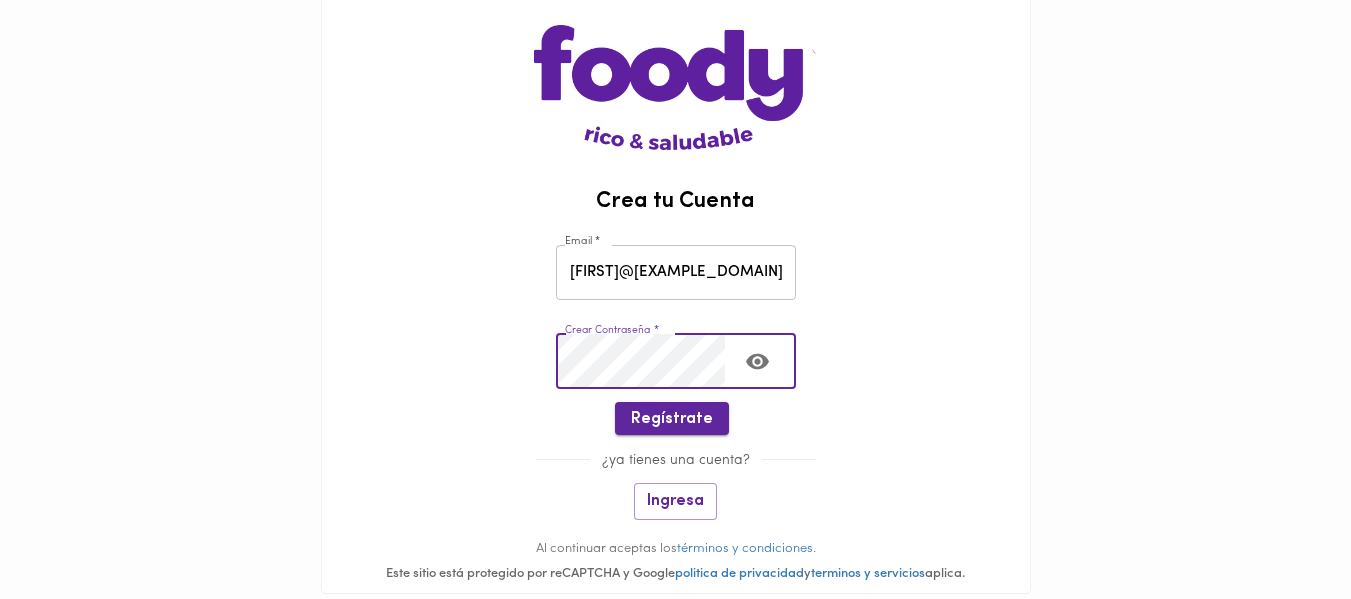 click on "Regístrate" at bounding box center [672, 419] 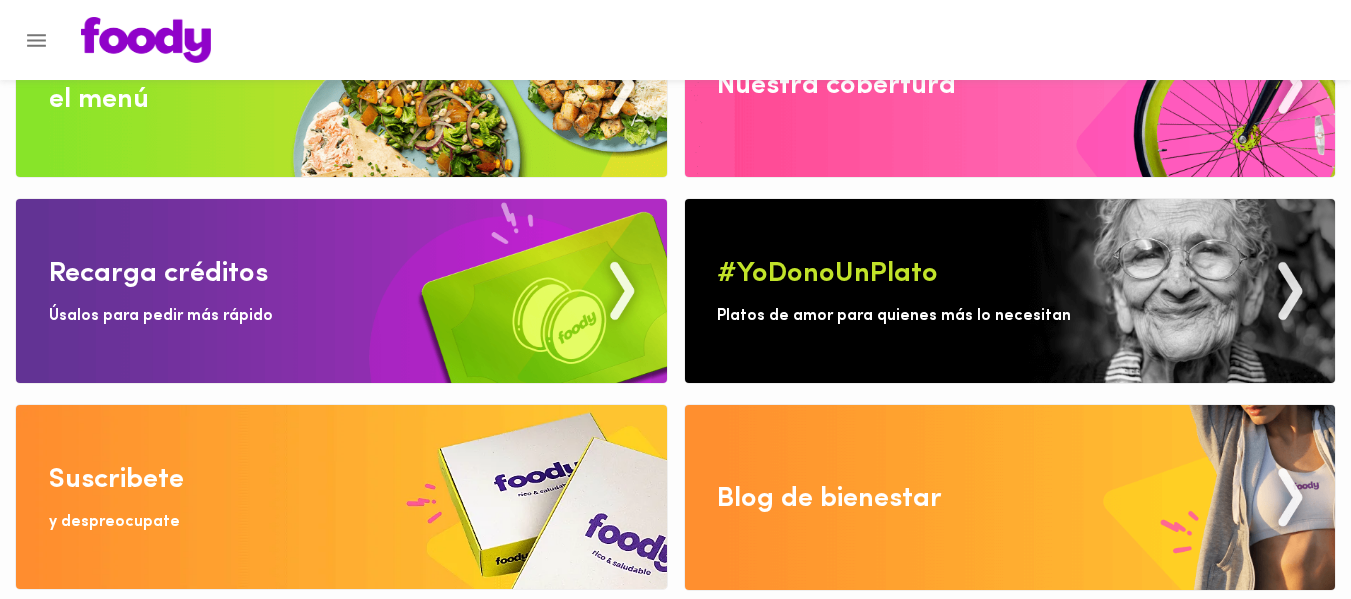scroll, scrollTop: 108, scrollLeft: 0, axis: vertical 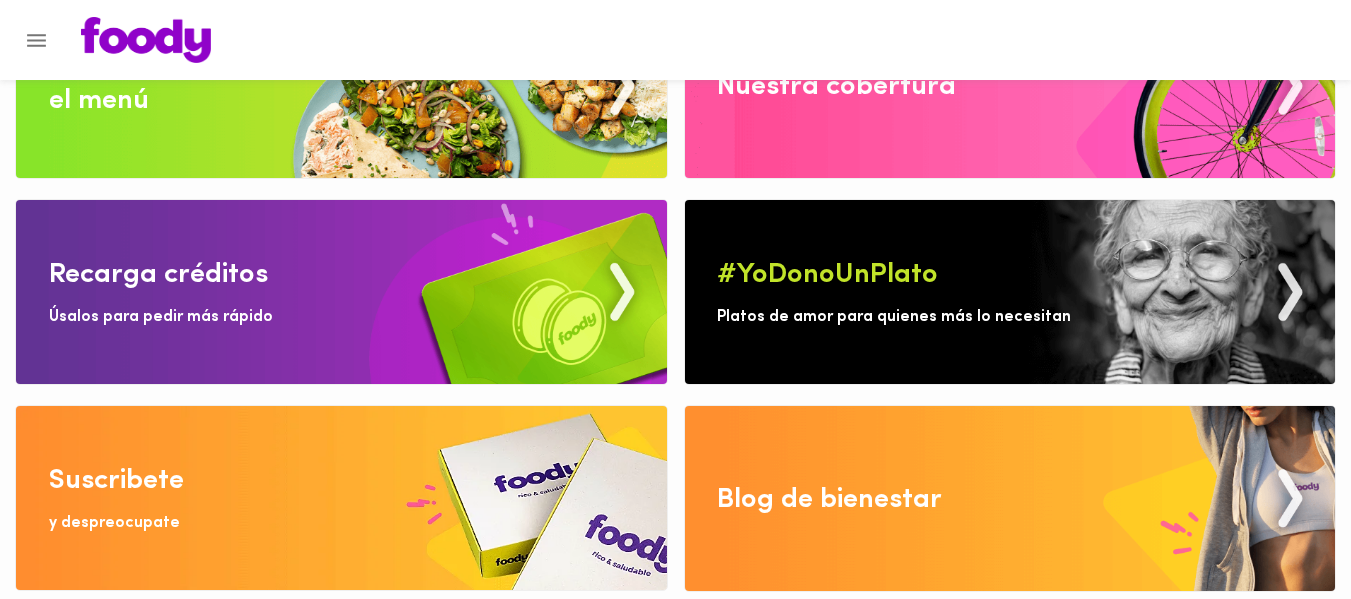 click at bounding box center (341, 498) 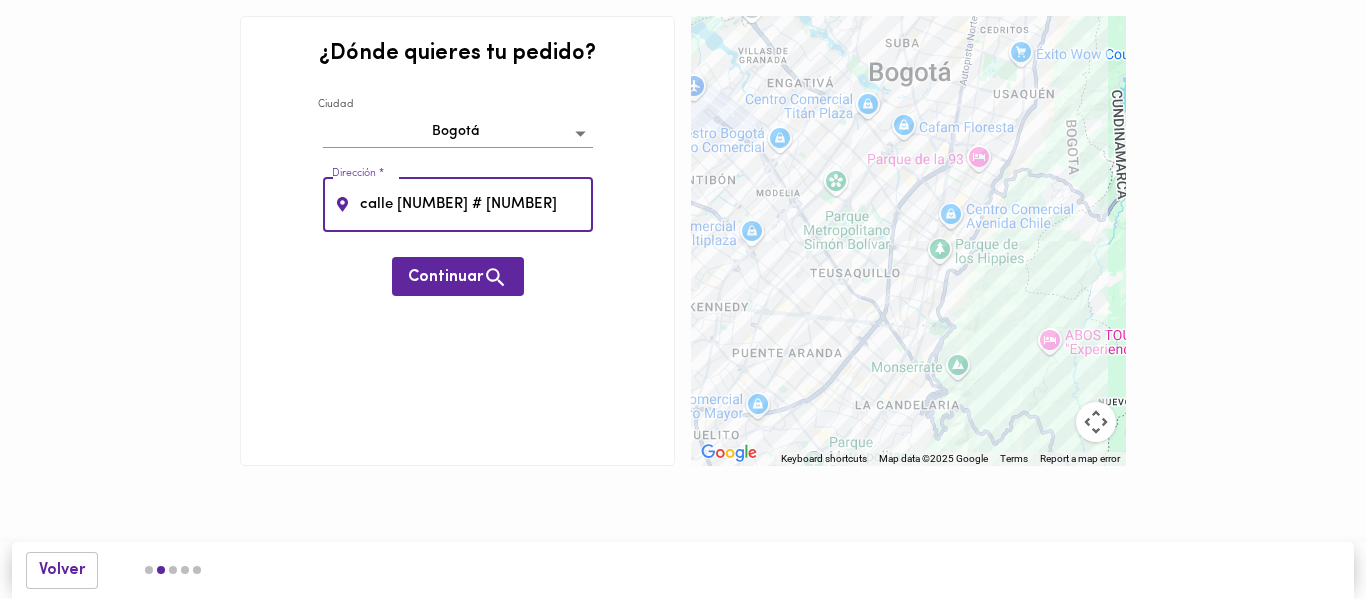 type on "Calle [NUMBER] # [NUMBER]-[NUMBER]" 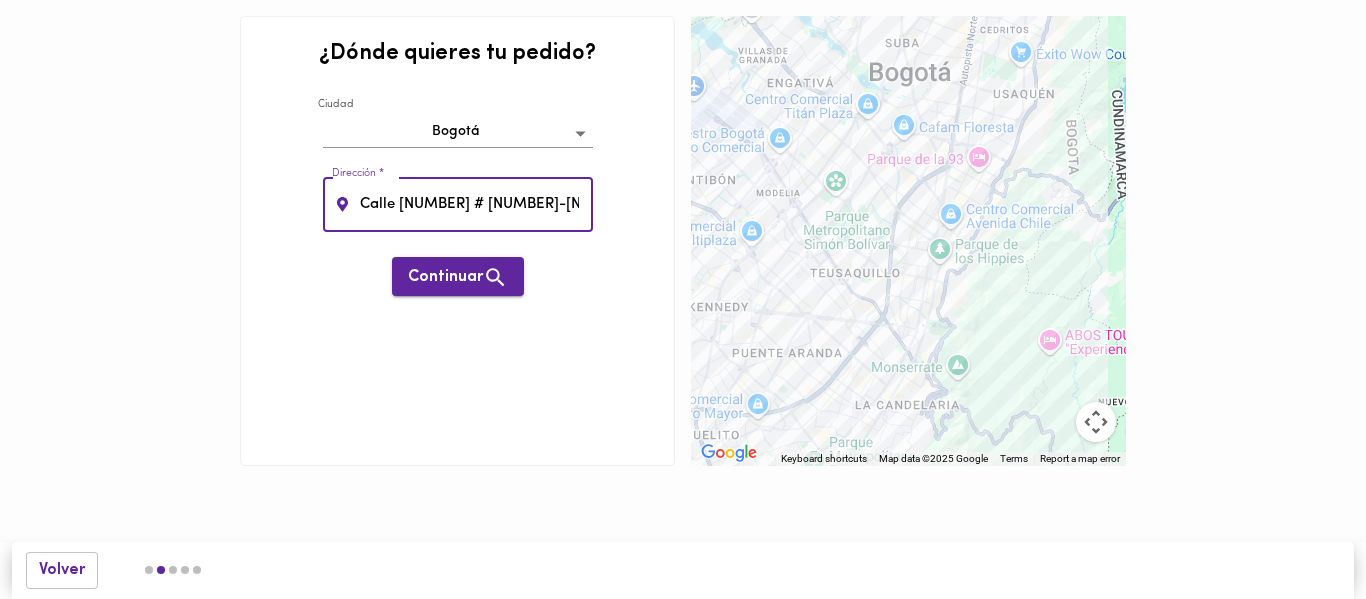 click on "Continuar" at bounding box center [458, 277] 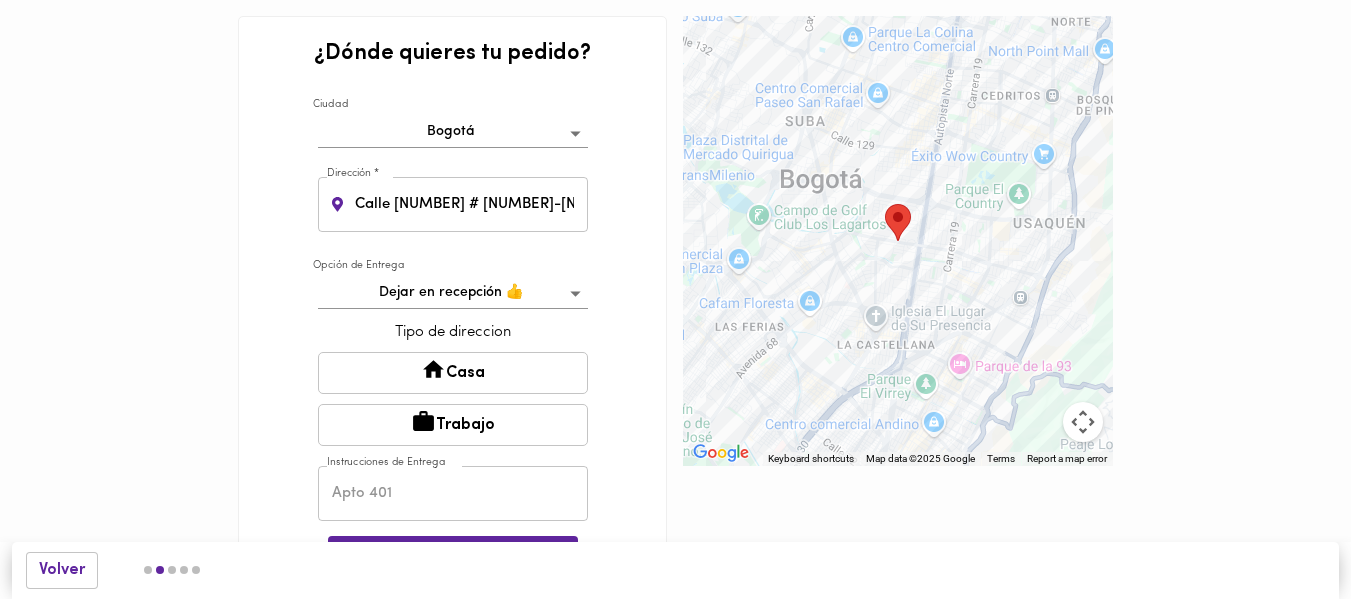 click at bounding box center [453, 493] 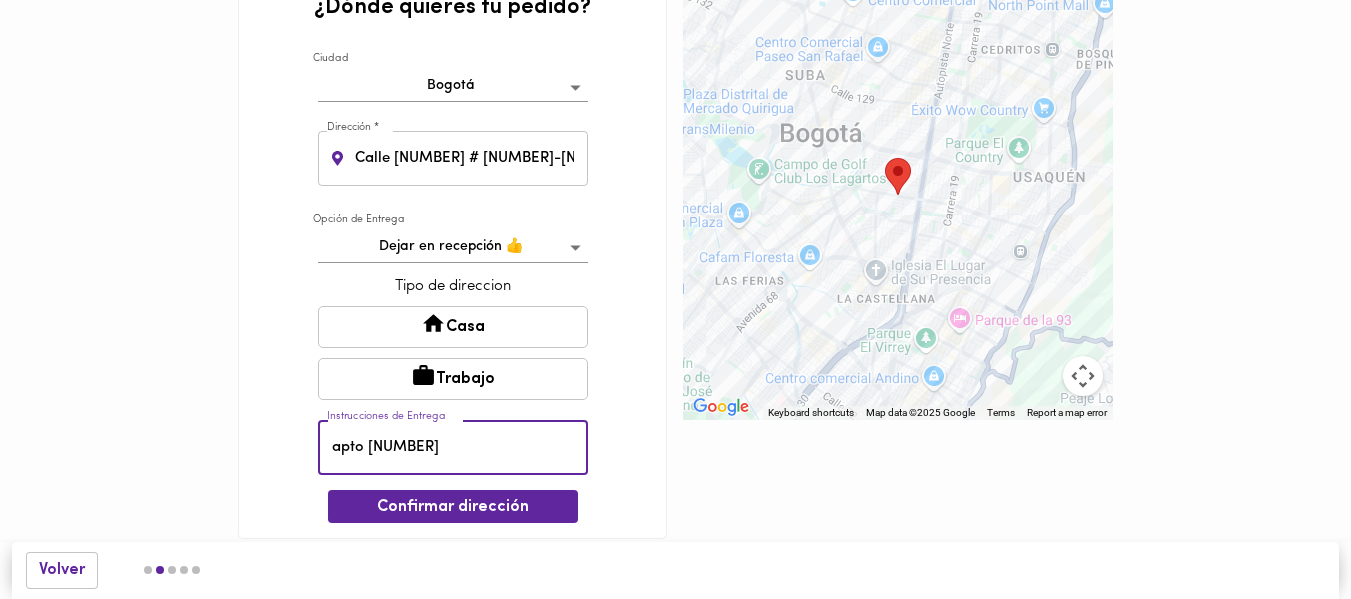 scroll, scrollTop: 45, scrollLeft: 0, axis: vertical 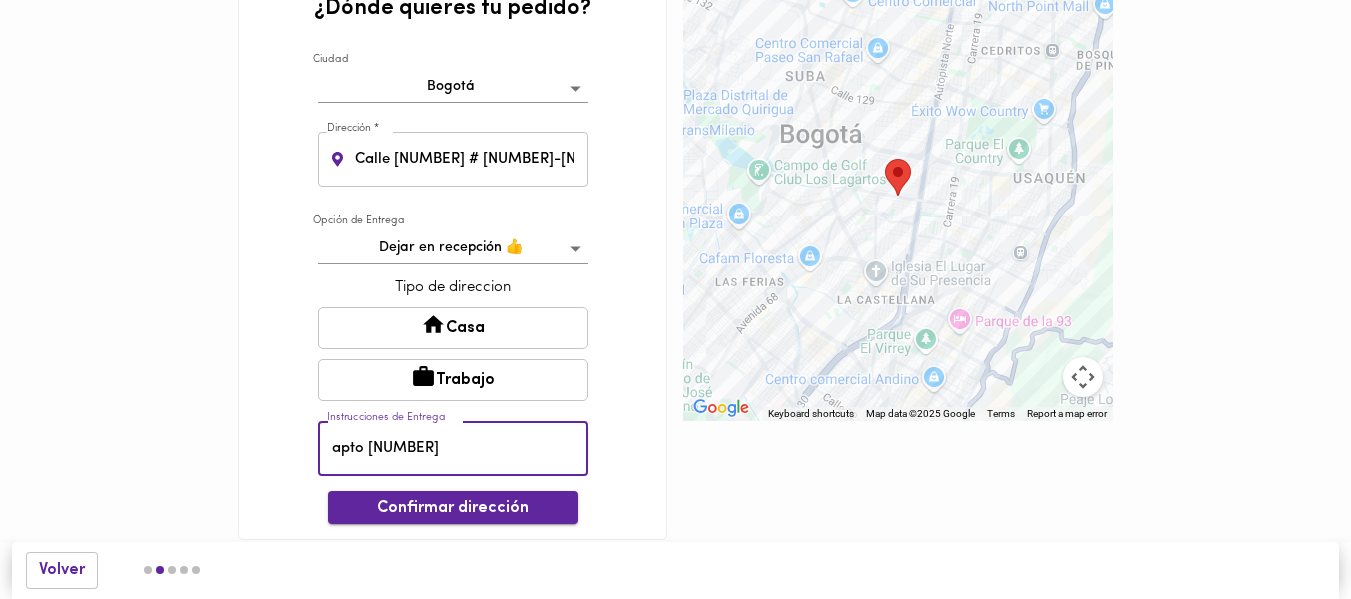 type on "apto [NUMBER]" 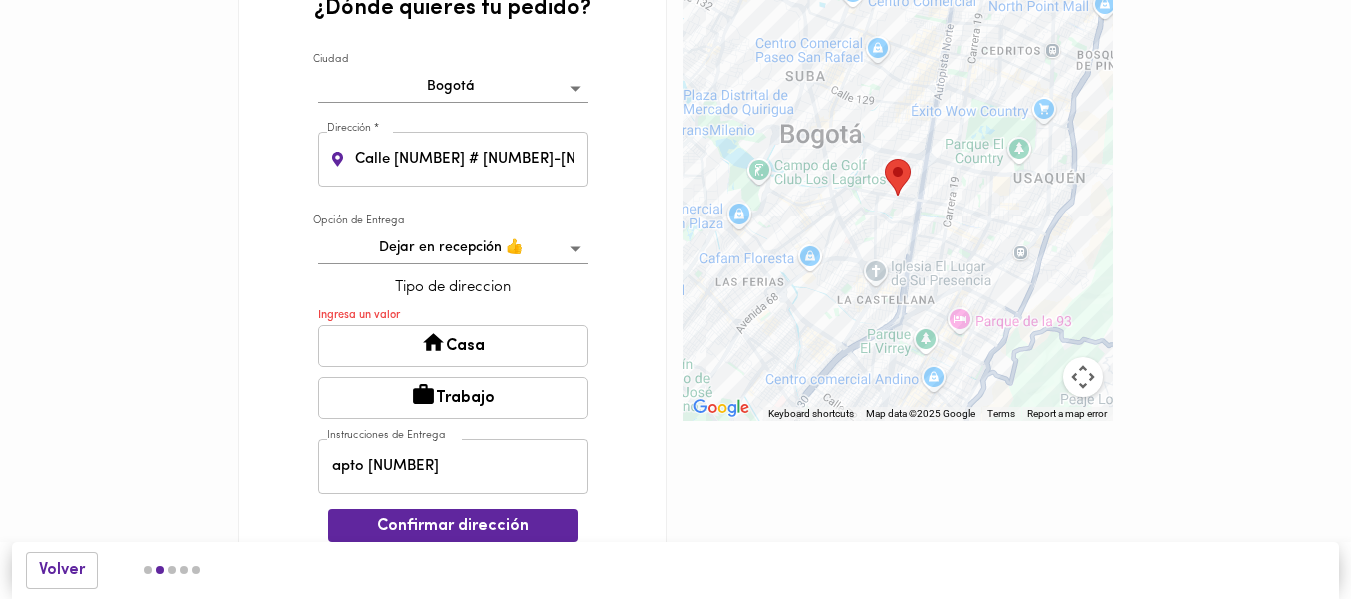 click on "Casa" at bounding box center (453, 346) 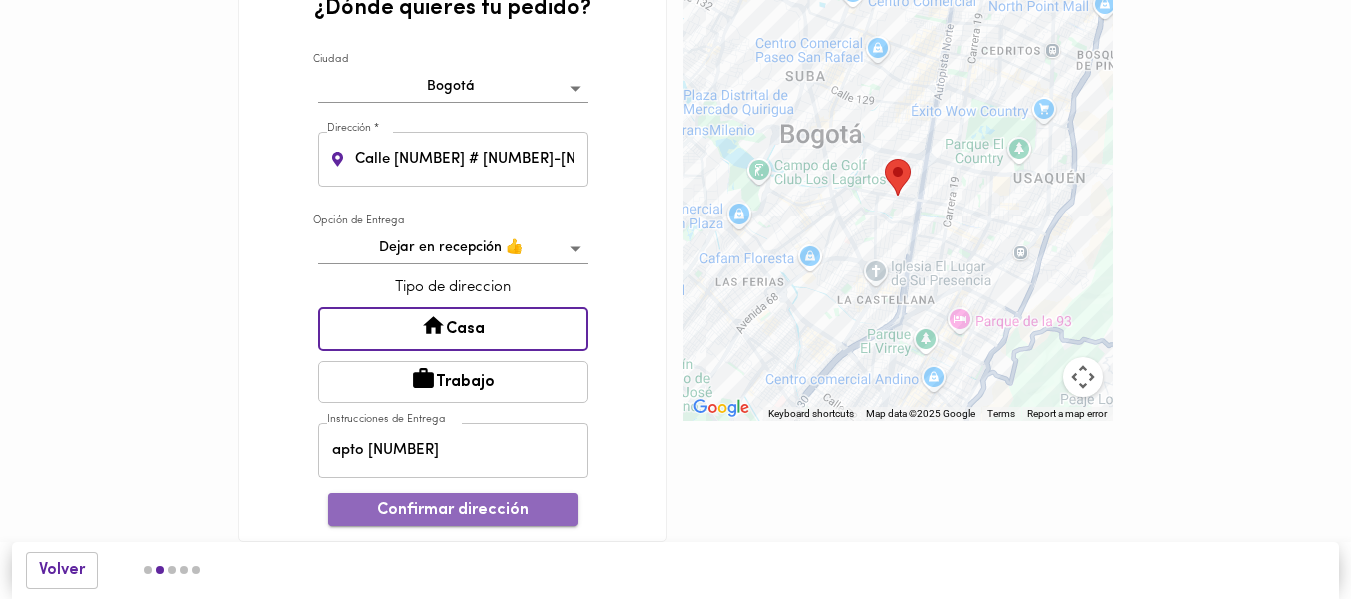 click on "Confirmar dirección" at bounding box center [453, 510] 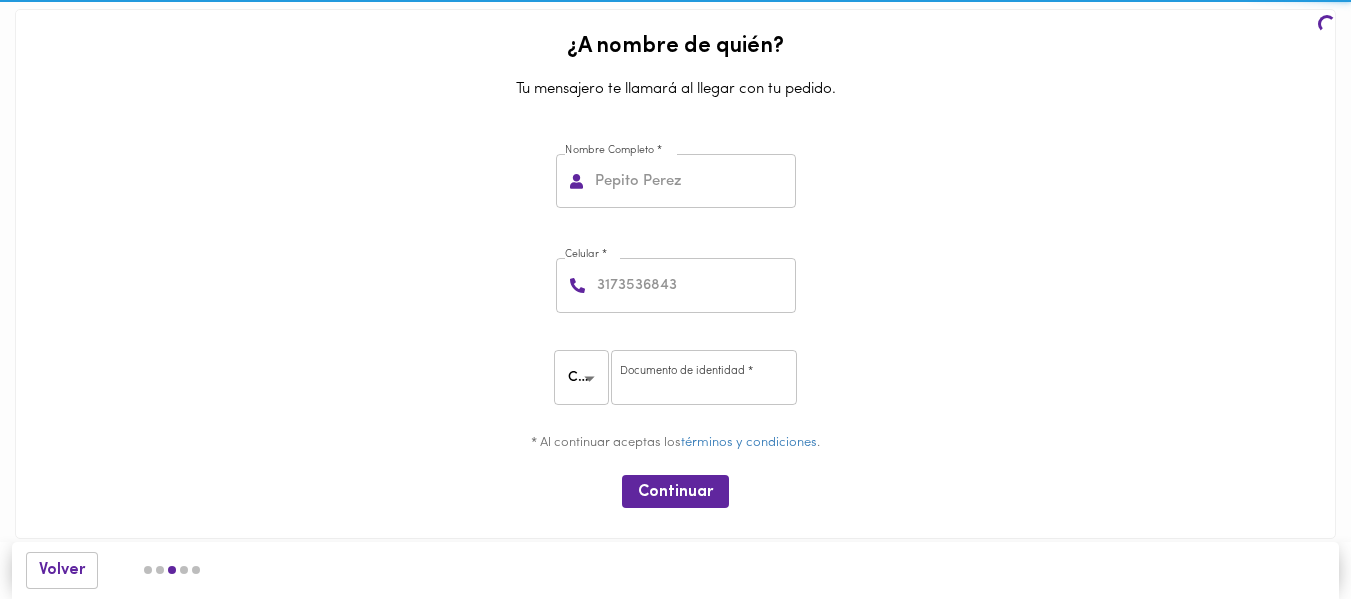 scroll, scrollTop: 3, scrollLeft: 0, axis: vertical 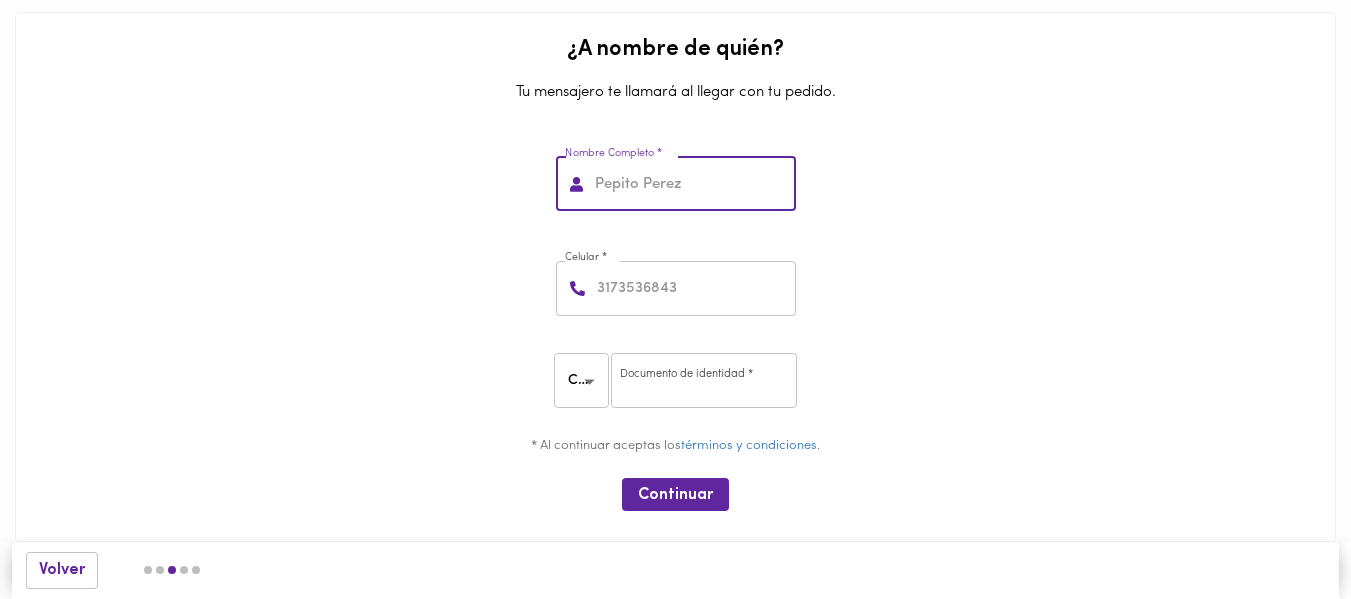 click at bounding box center [693, 184] 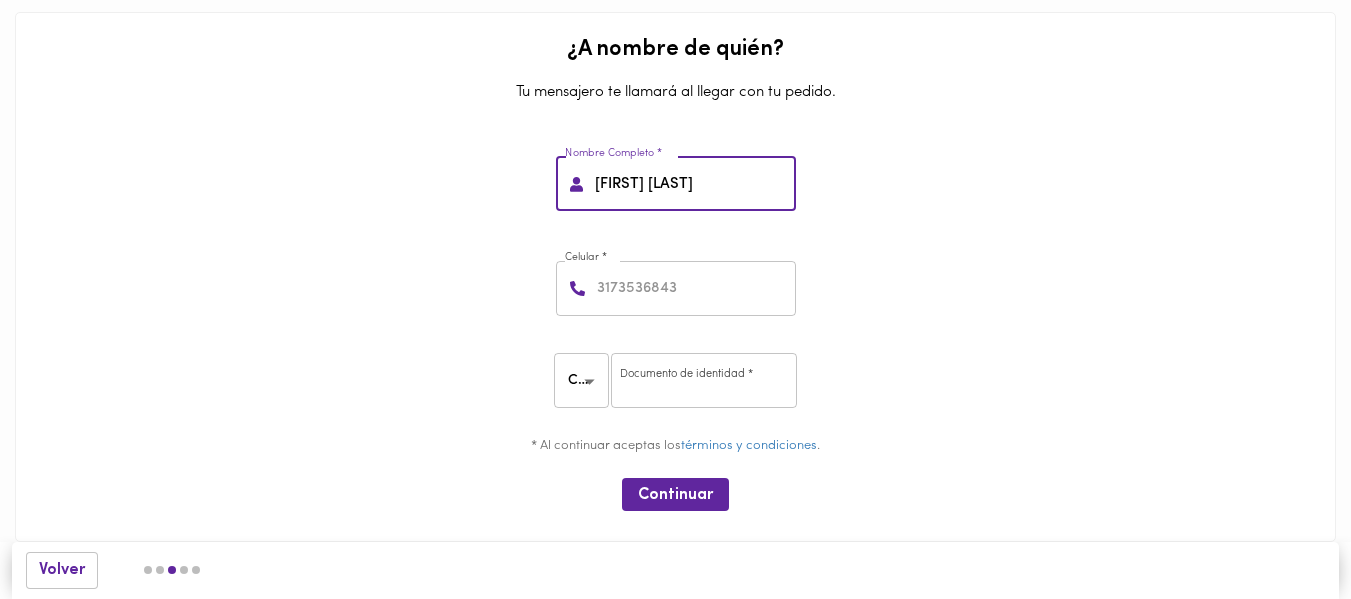 type on "[FIRST] [LAST]" 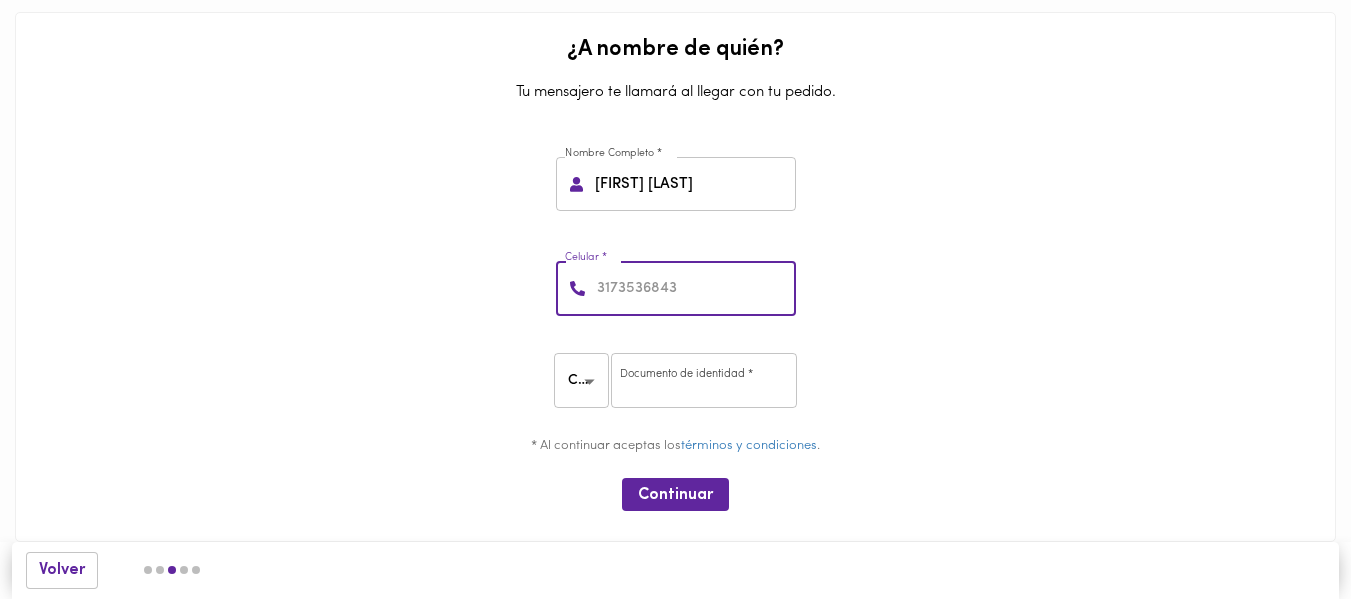 type on "[PHONE]" 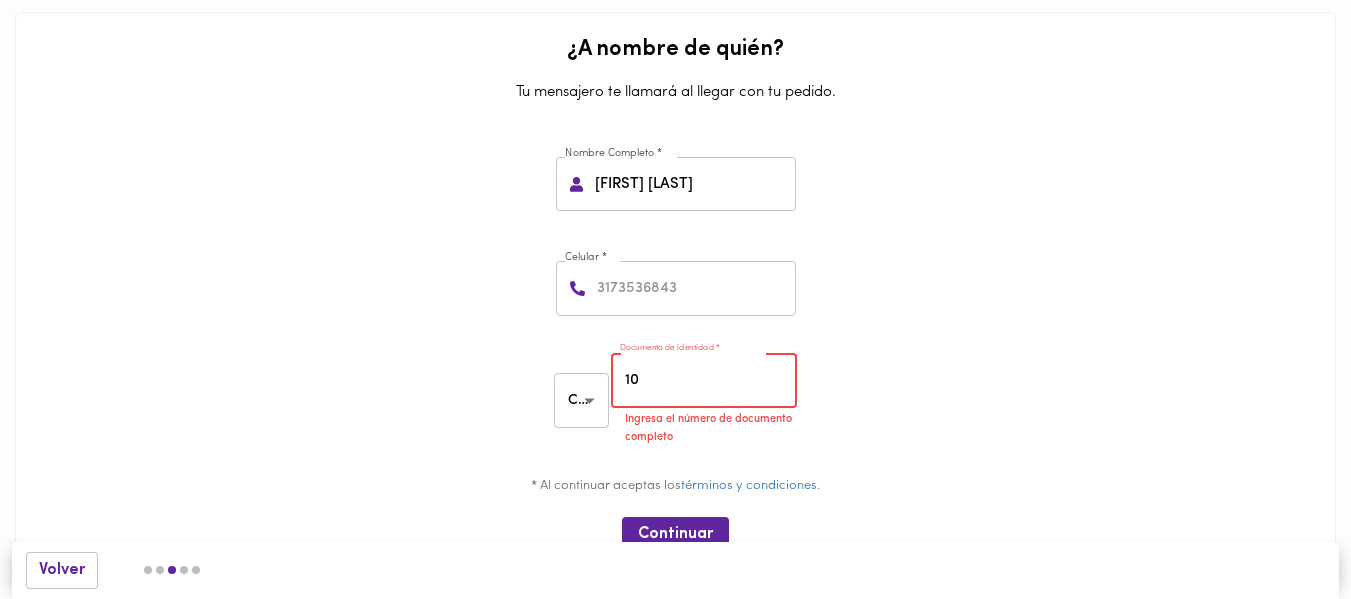 type on "10" 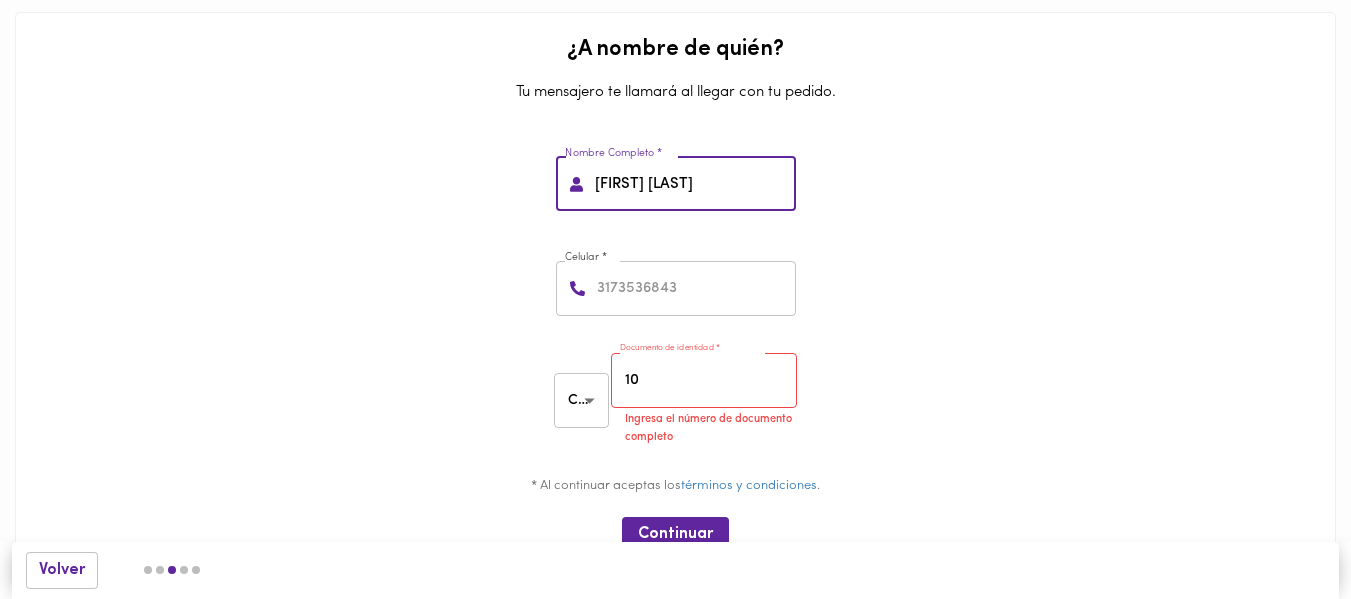 click on "[FIRST] [LAST]" at bounding box center [693, 184] 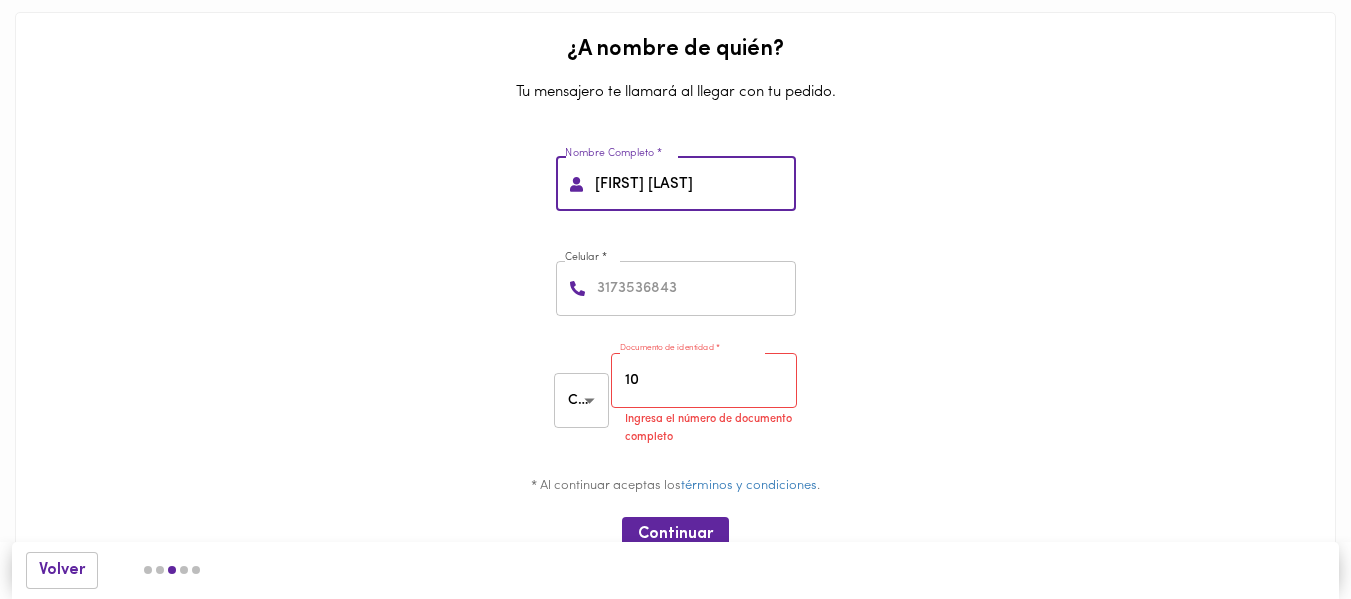 type on "[FIRST] [LAST]" 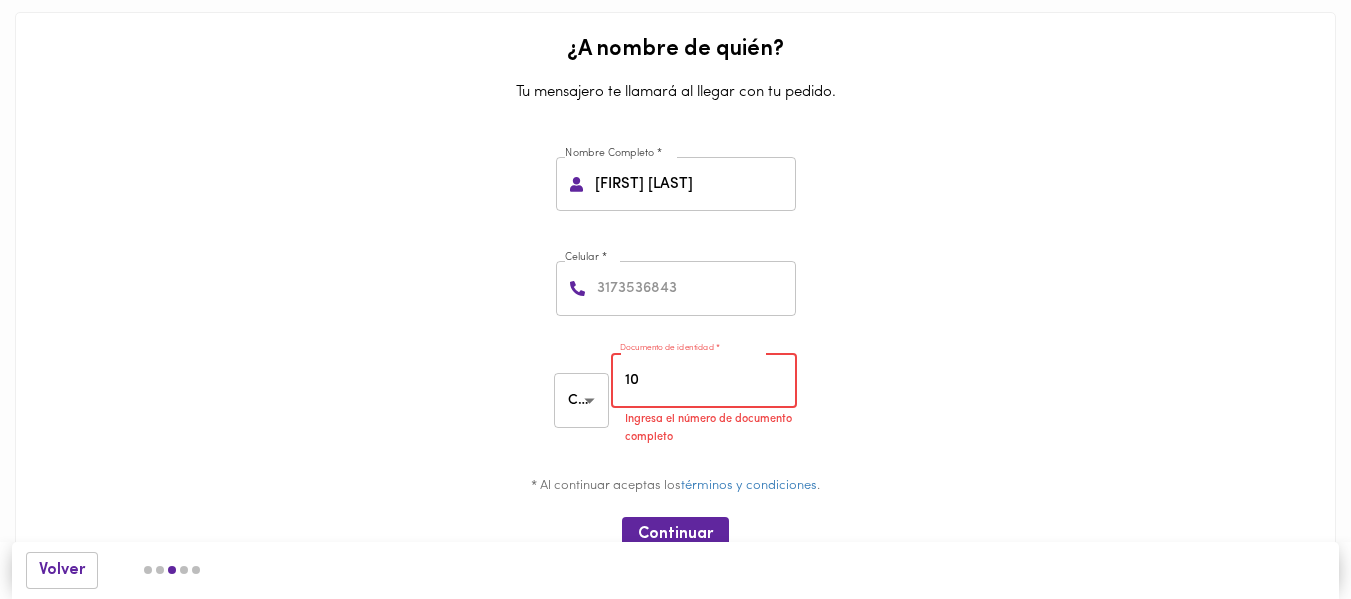 type on "[PHONE]" 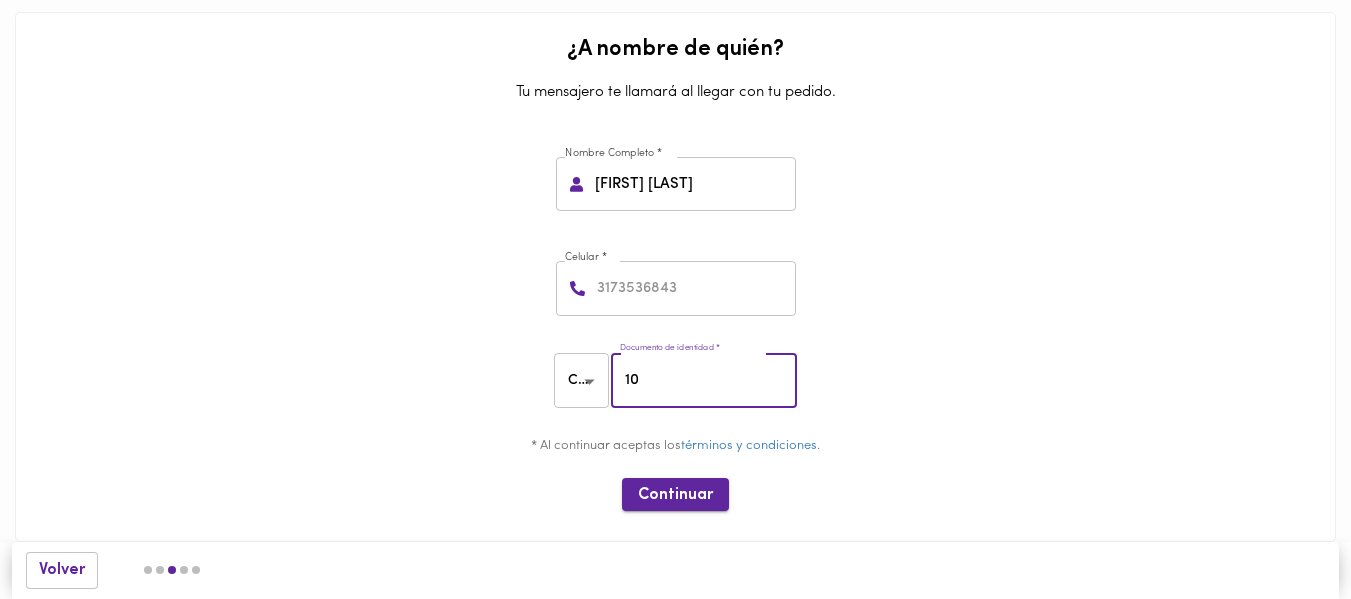 click on "Continuar" at bounding box center [675, 494] 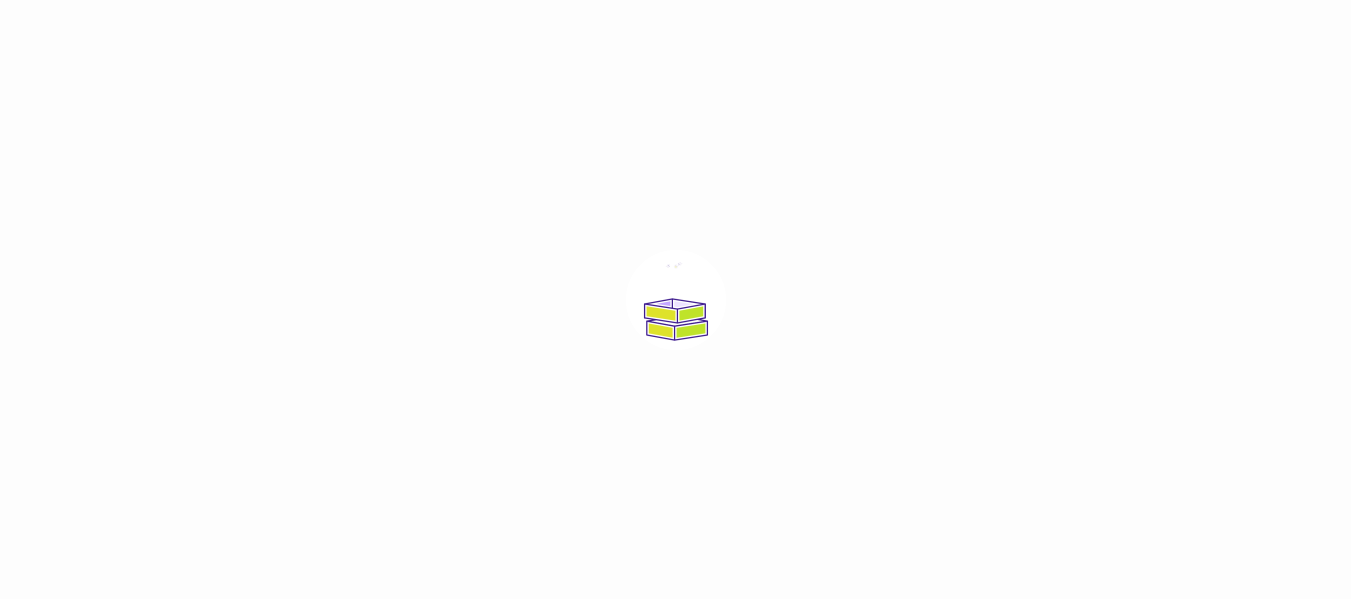 scroll, scrollTop: 0, scrollLeft: 0, axis: both 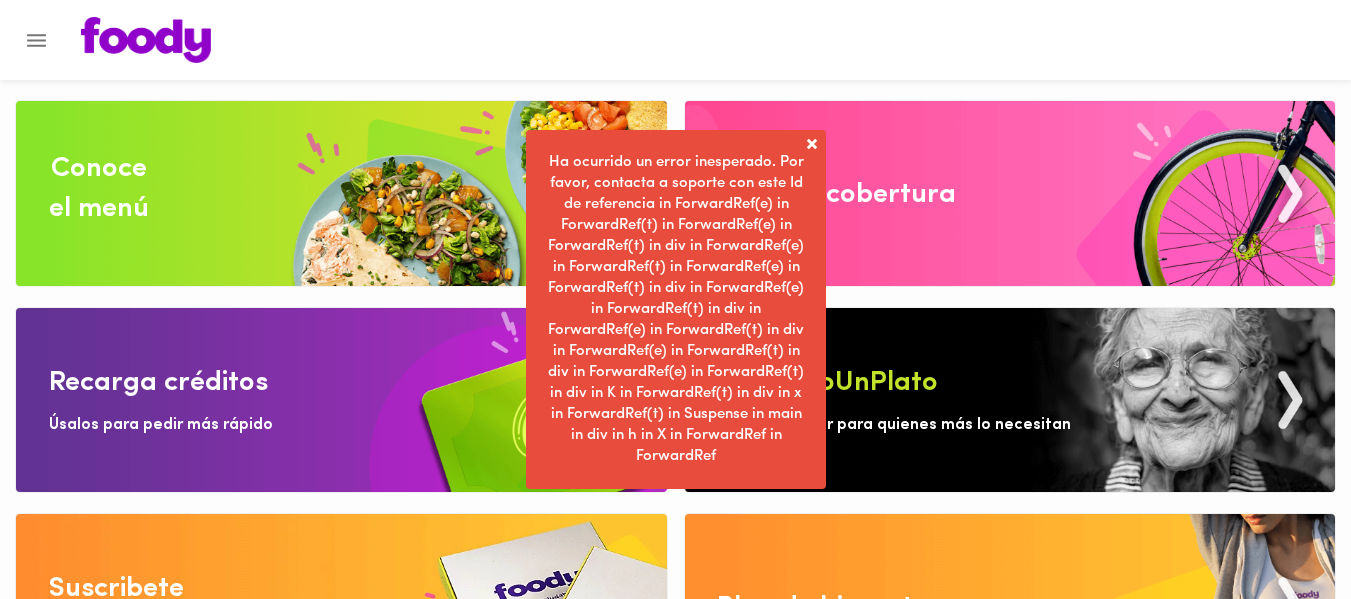 click at bounding box center [812, 144] 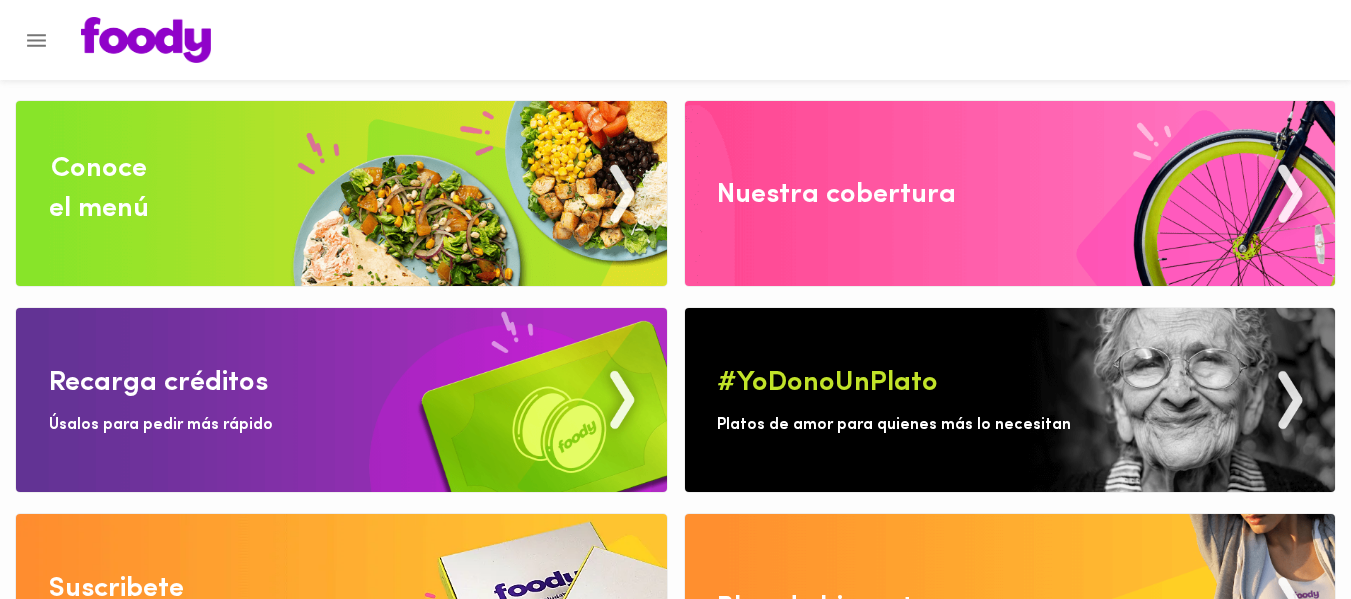 scroll, scrollTop: 109, scrollLeft: 0, axis: vertical 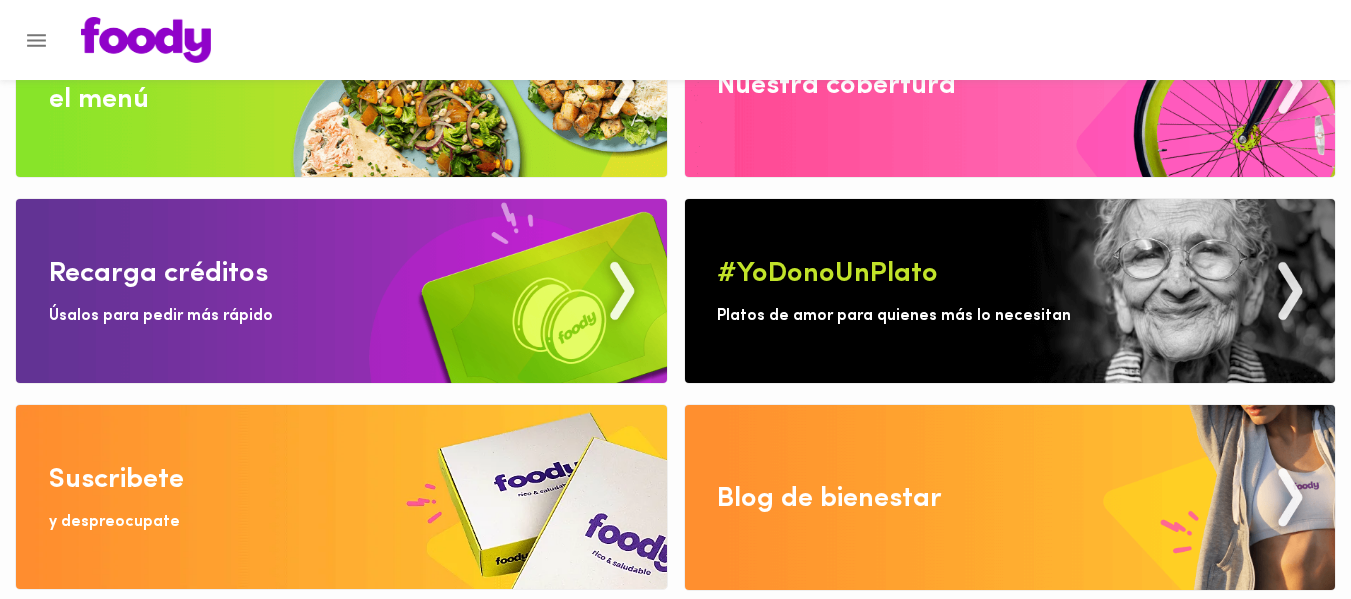click at bounding box center [341, 497] 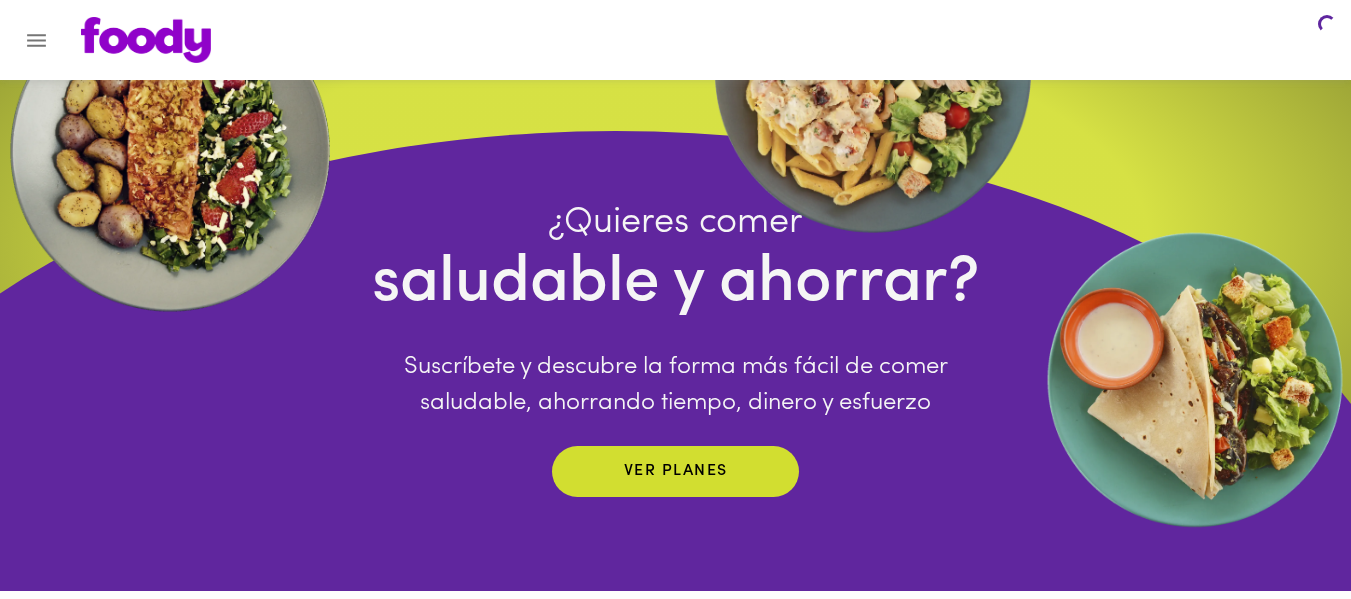 scroll, scrollTop: 0, scrollLeft: 0, axis: both 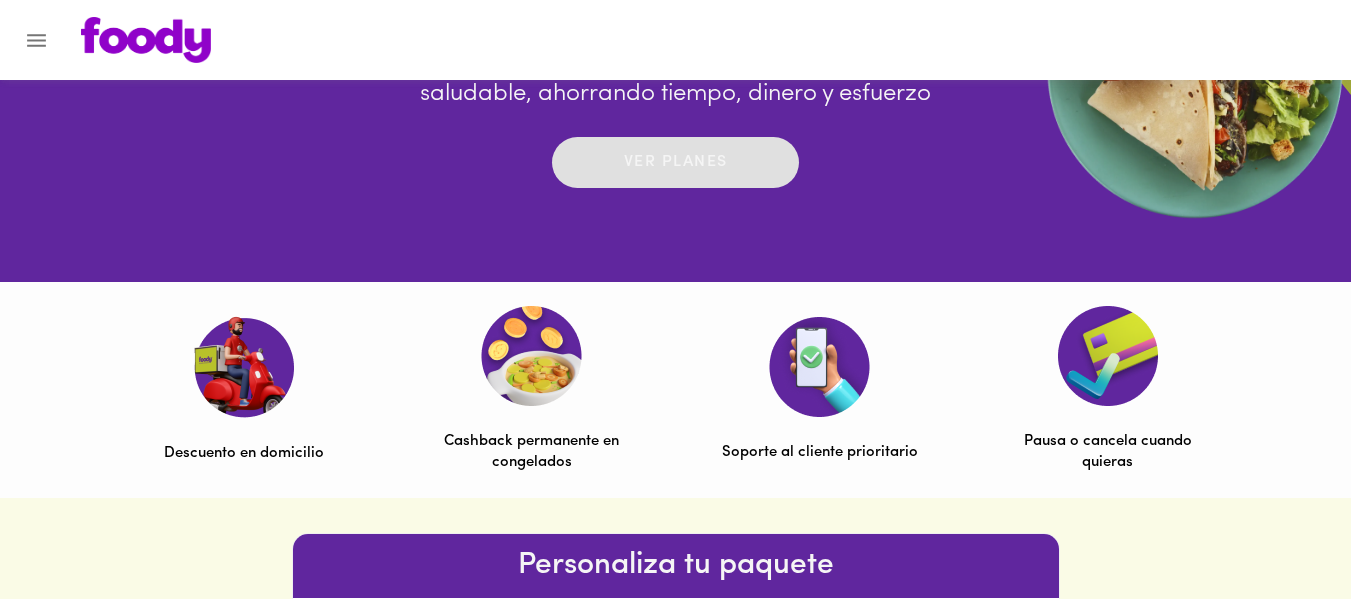 click on "Ver planes" at bounding box center [676, 162] 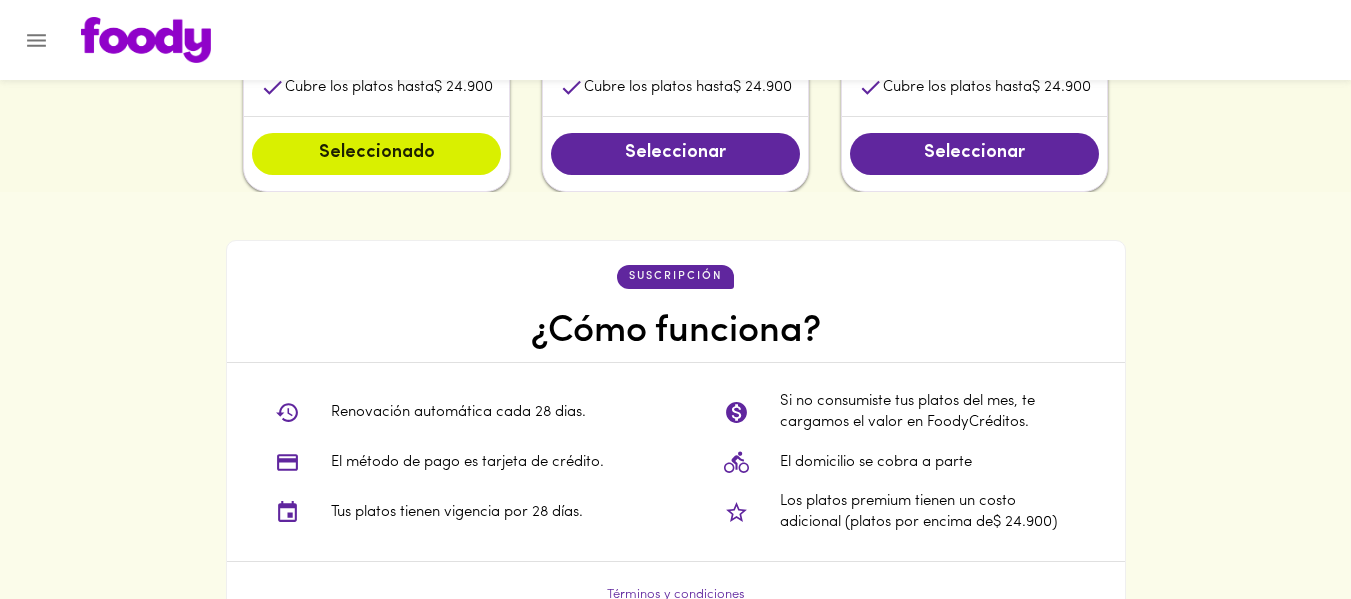 scroll, scrollTop: 1356, scrollLeft: 0, axis: vertical 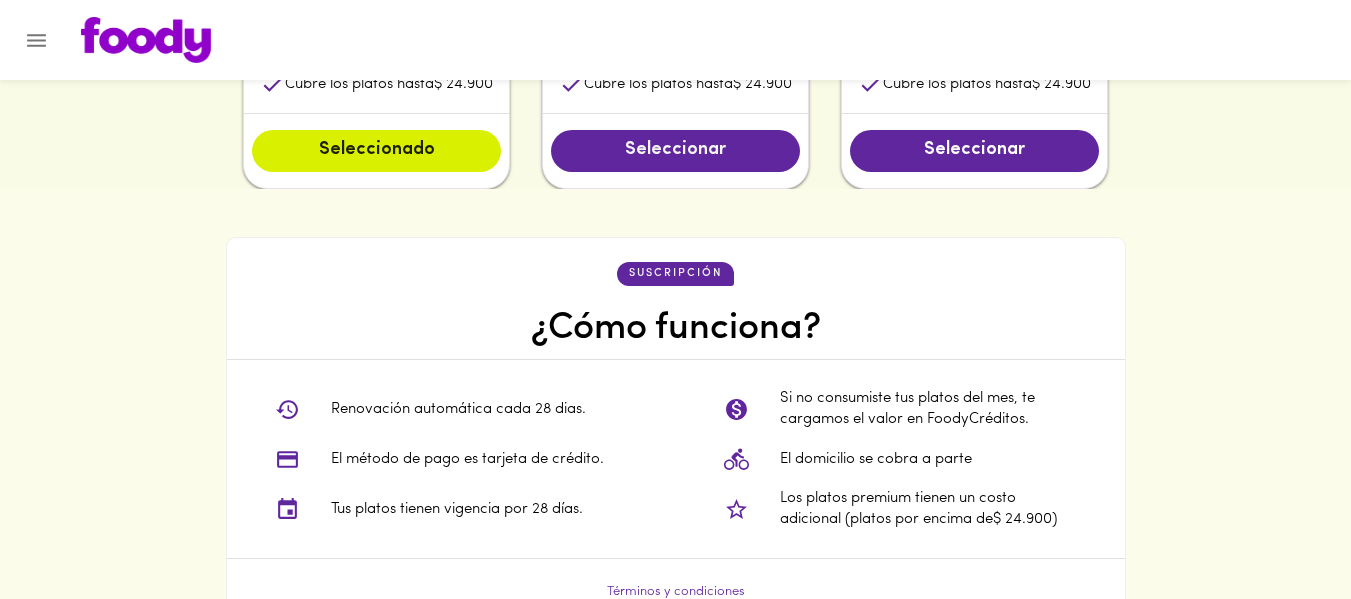 click on "Seleccionar" at bounding box center (675, 151) 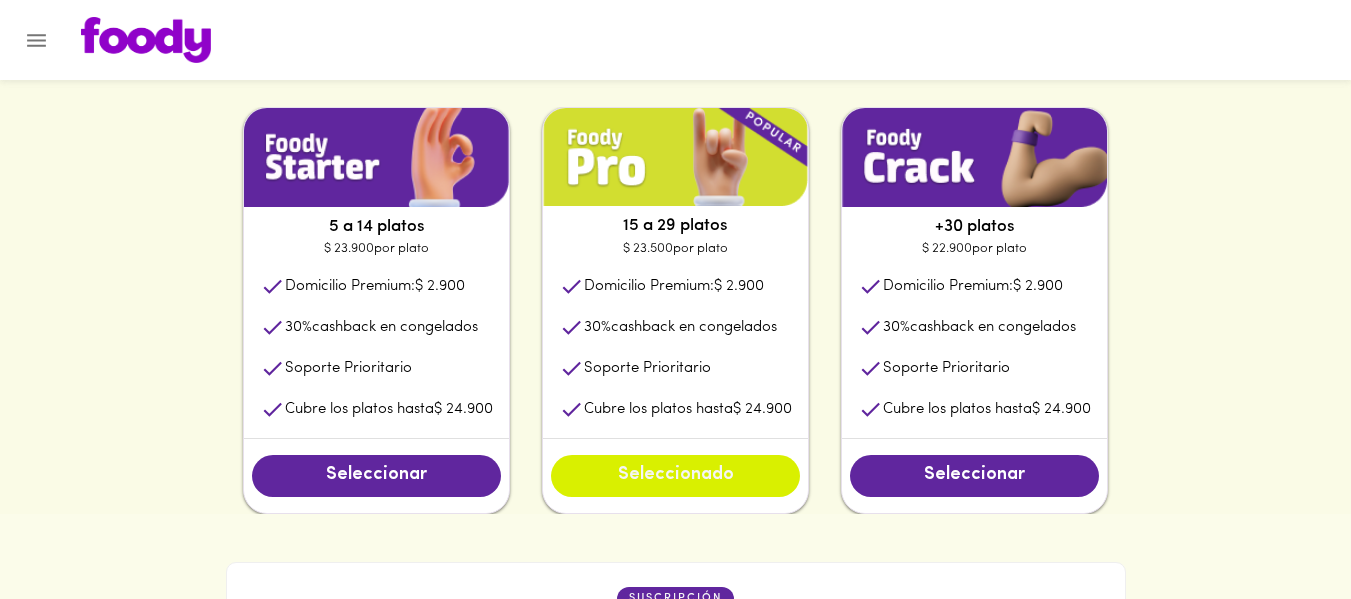 scroll, scrollTop: 1030, scrollLeft: 0, axis: vertical 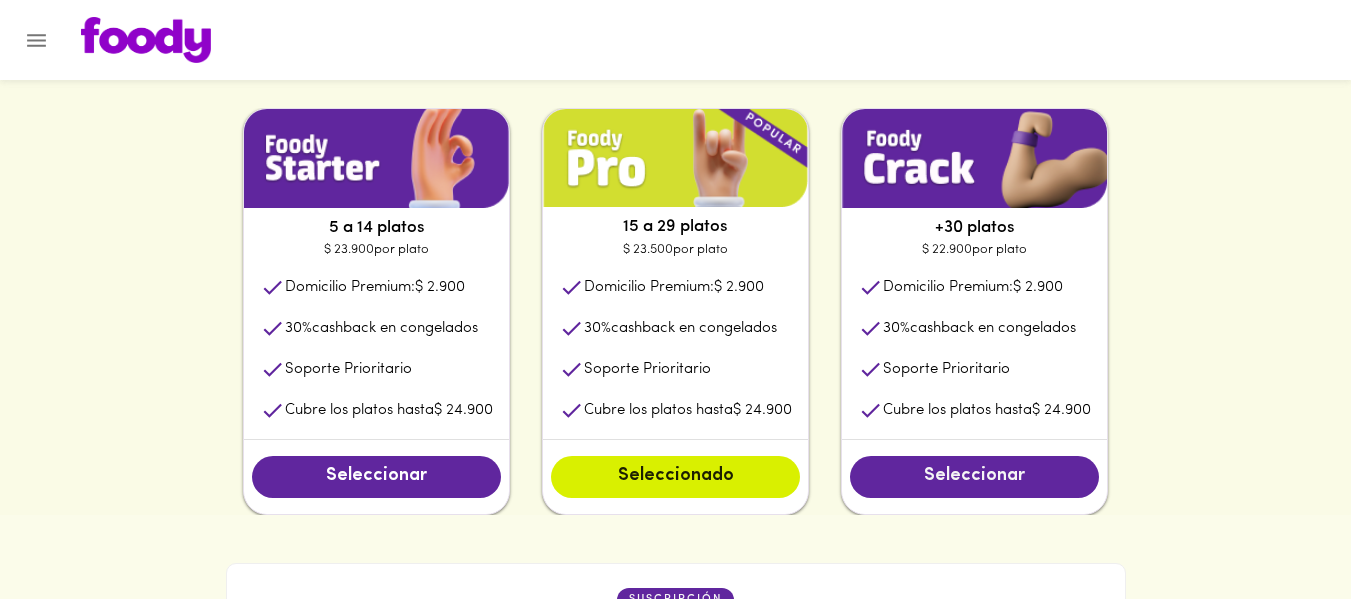 click on "Seleccionar" at bounding box center (974, 477) 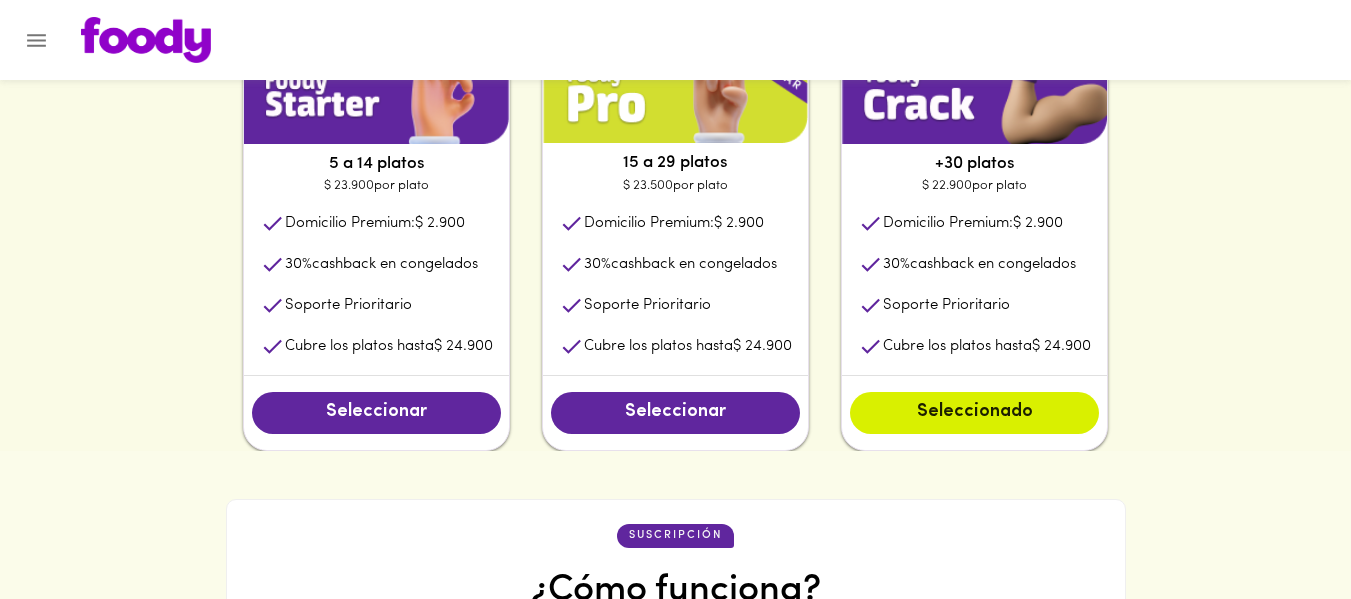 scroll, scrollTop: 1029, scrollLeft: 0, axis: vertical 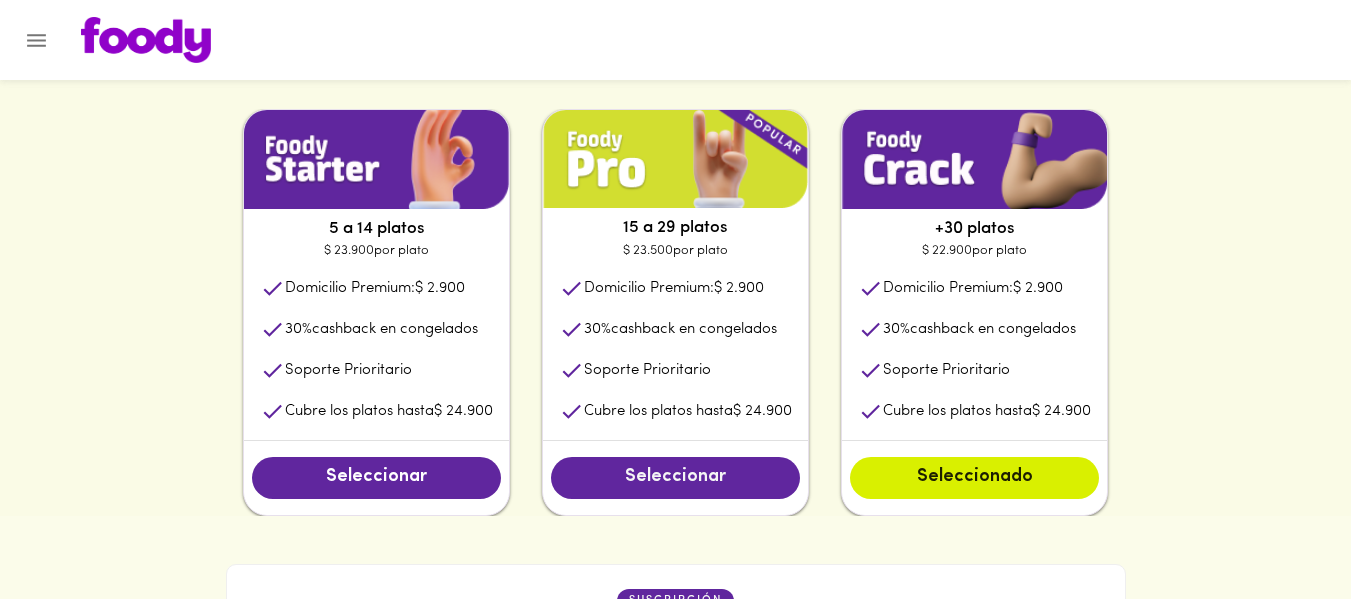 click on "Seleccionar" at bounding box center (675, 478) 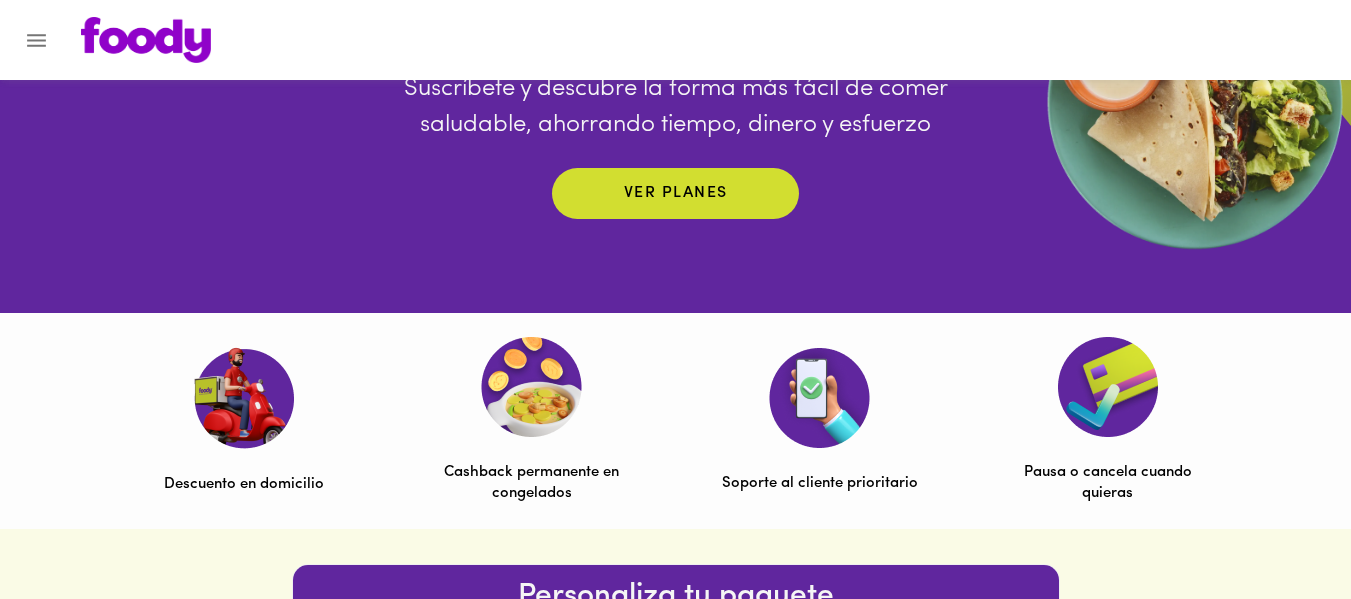 scroll, scrollTop: 345, scrollLeft: 0, axis: vertical 